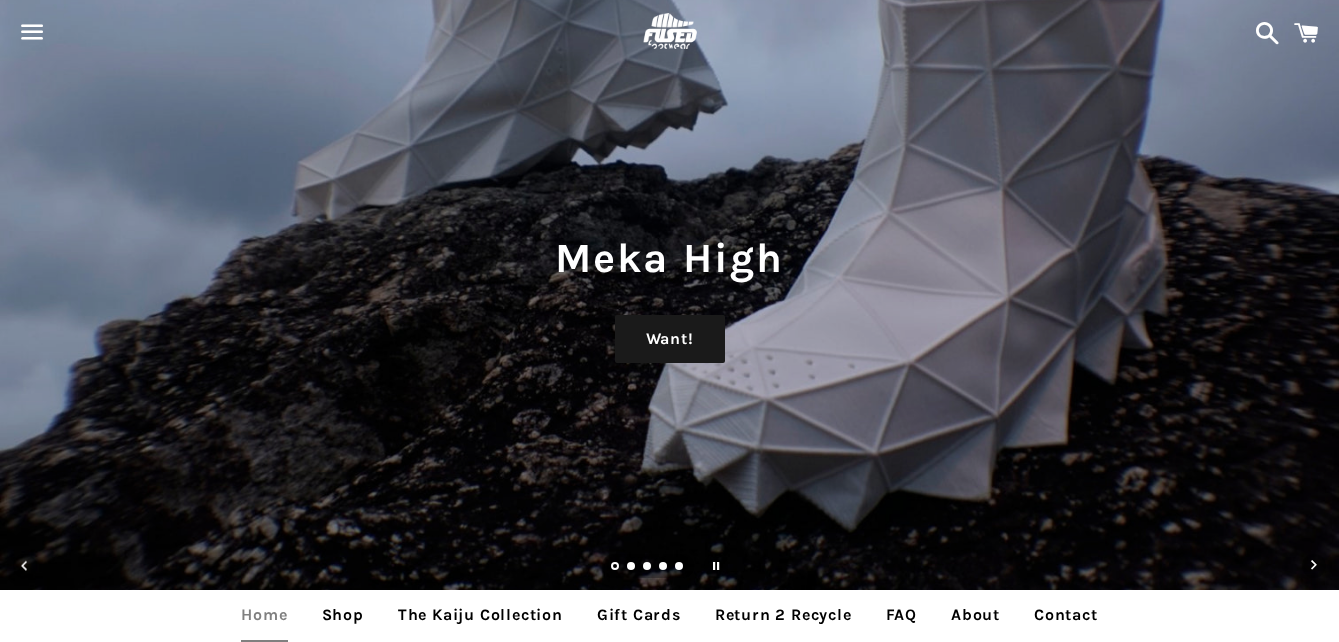 scroll, scrollTop: 0, scrollLeft: 0, axis: both 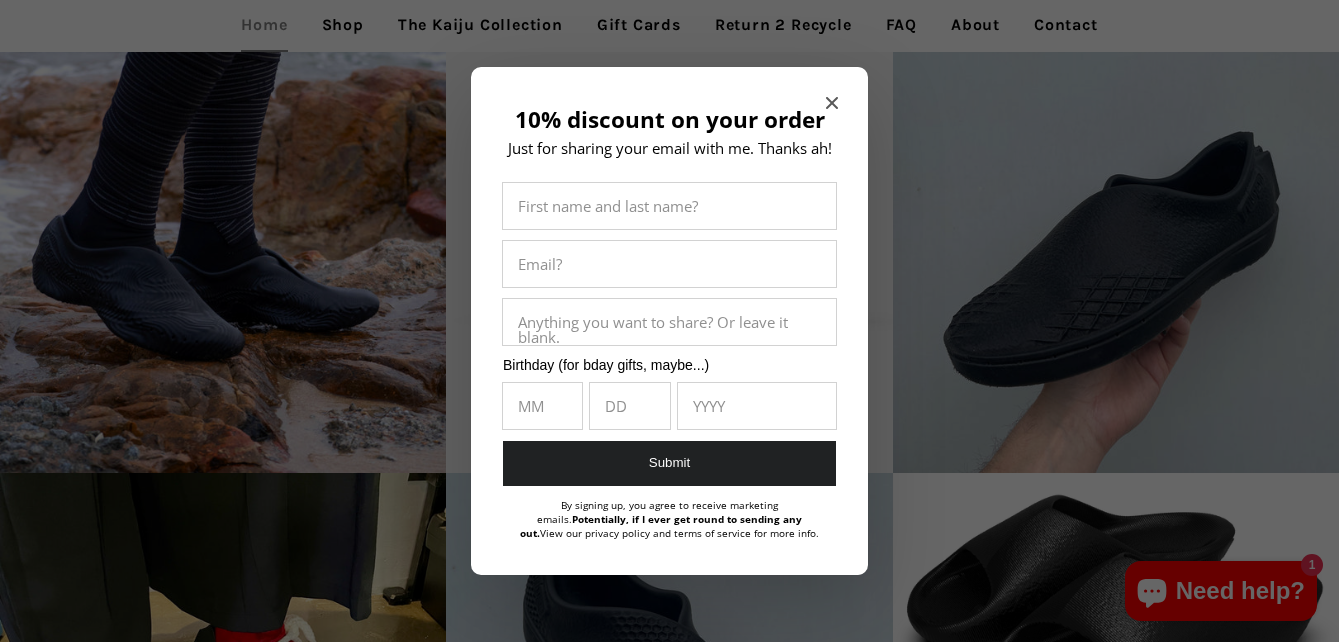 click on "10% discount on your order Just for sharing your email with me. Thanks ah! First name and last name? Email? Anything you want to share? Or leave it blank.   Birthday (for bday gifts, maybe...) MM DD YYYY Submit By signing up, you agree to receive marketing emails.  Potentially, if I ever get round to sending any out.  View our privacy policy and terms of service for more info." at bounding box center [669, 321] 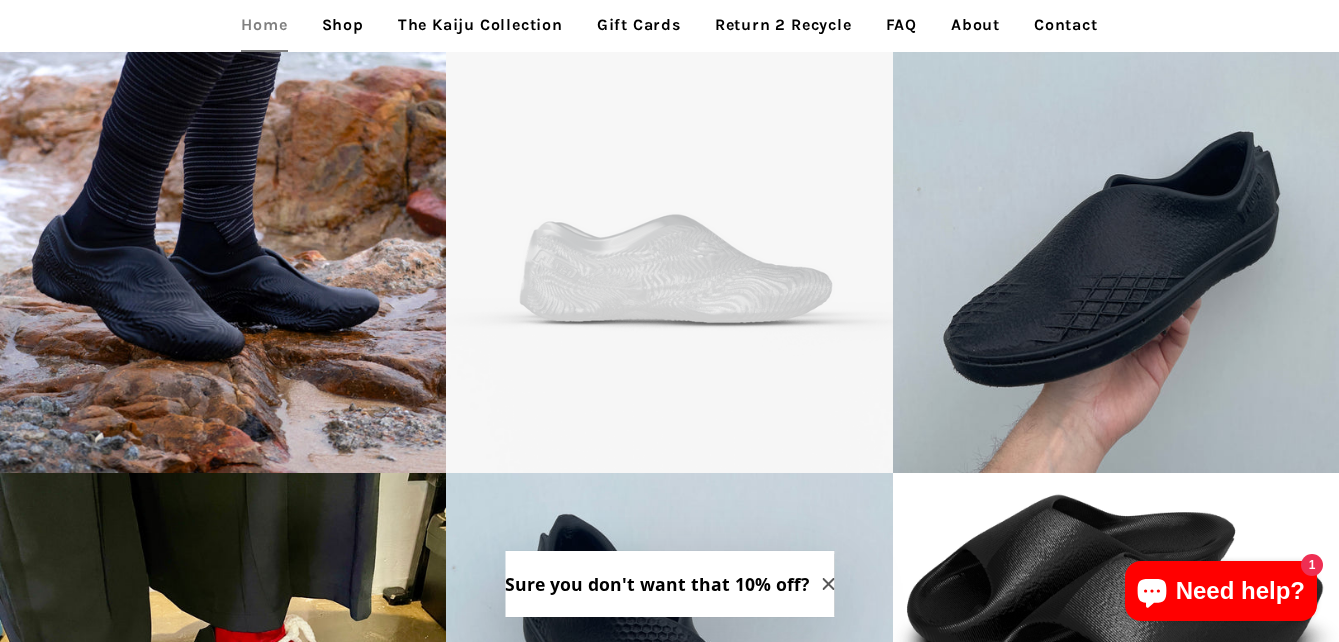 scroll, scrollTop: 4173, scrollLeft: 0, axis: vertical 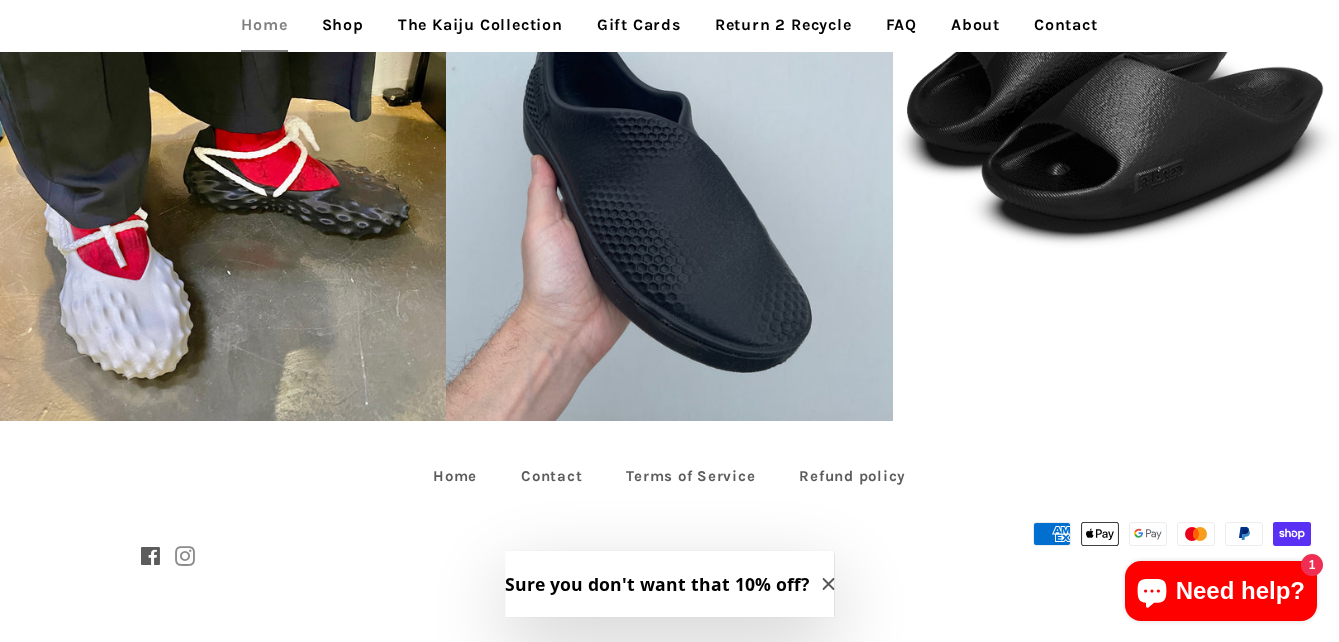 click at bounding box center [185, 557] 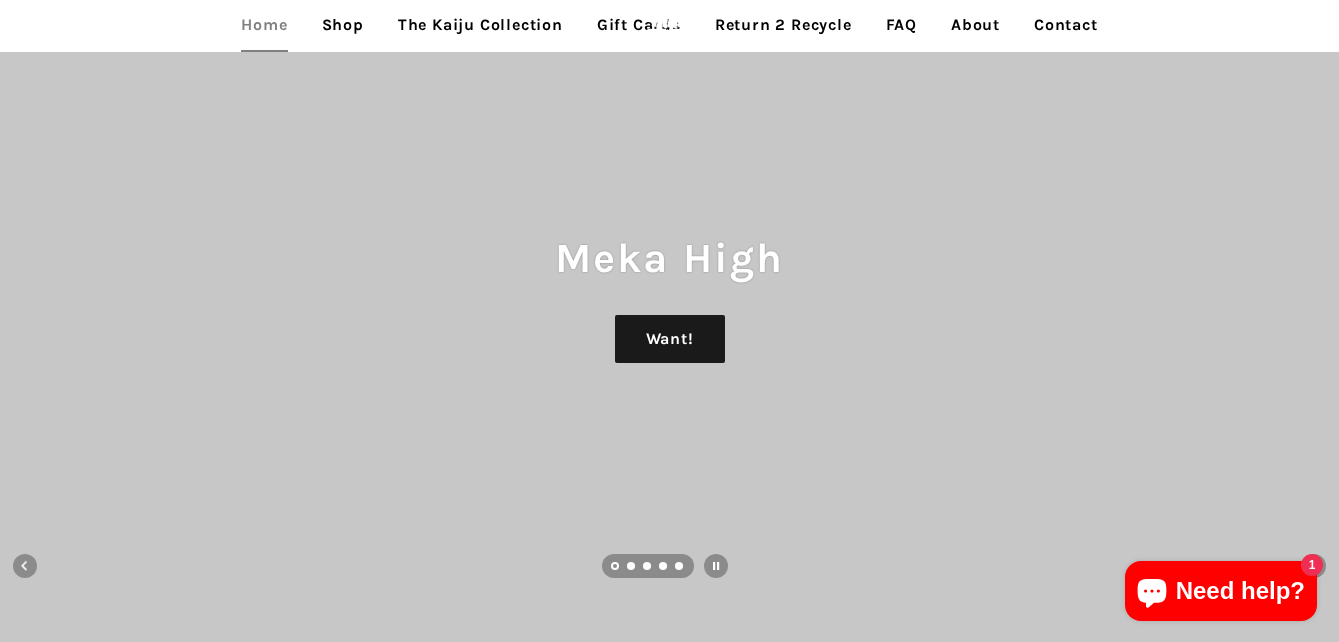 scroll, scrollTop: 4173, scrollLeft: 0, axis: vertical 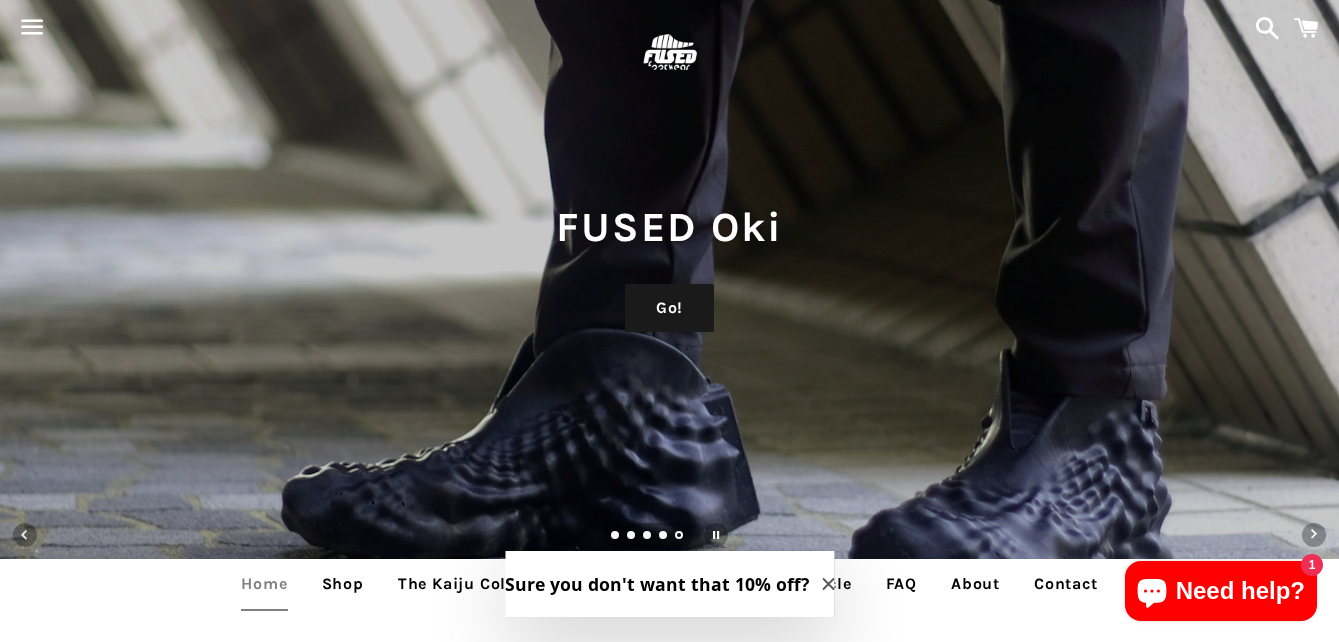click at bounding box center [32, 27] 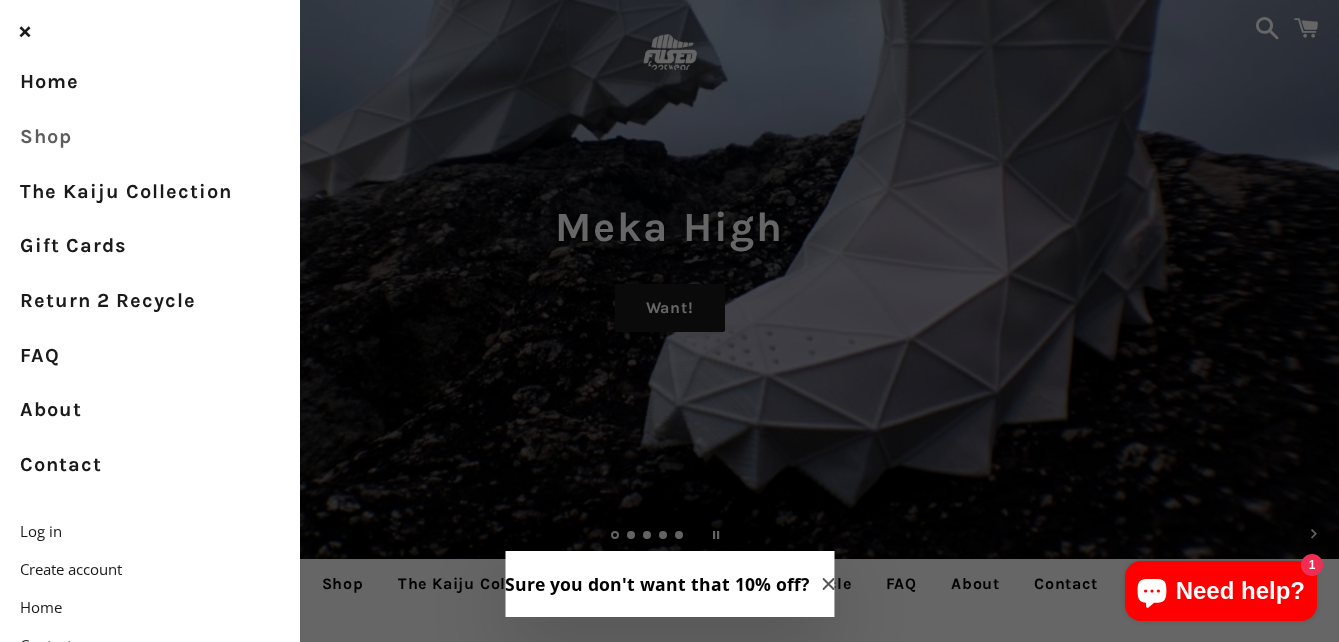 click on "Shop" at bounding box center (150, 137) 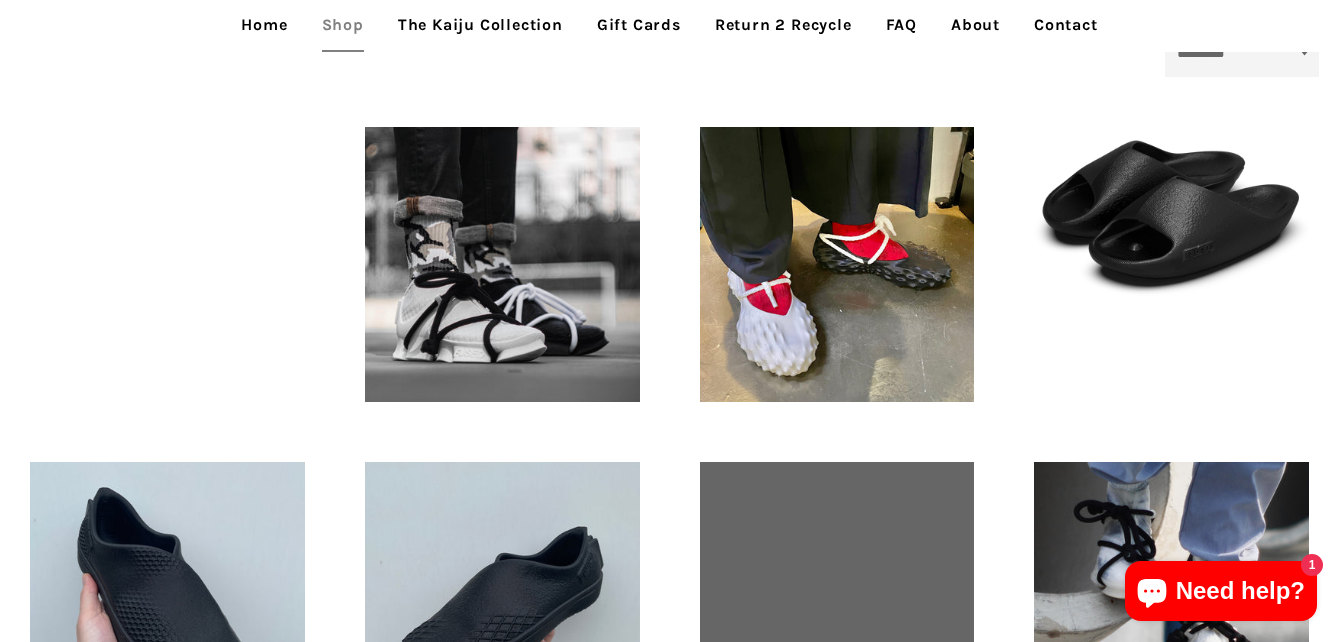 scroll, scrollTop: 553, scrollLeft: 0, axis: vertical 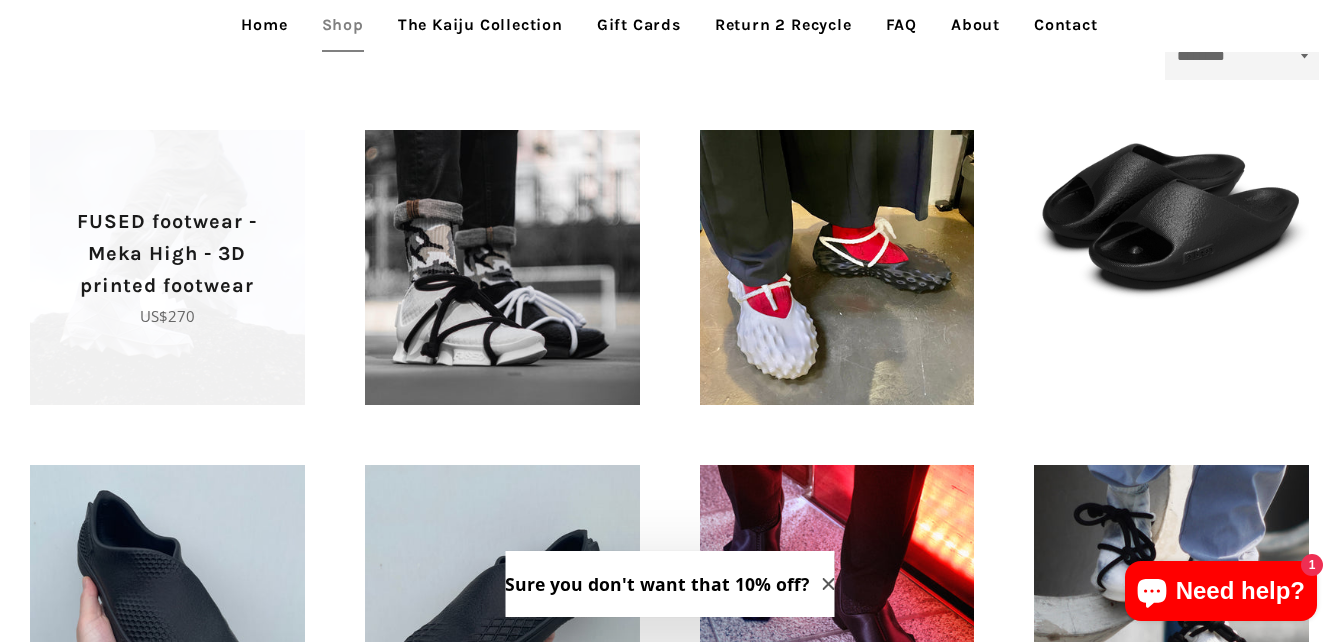 click on "FUSED footwear - Meka High - 3D printed footwear" at bounding box center [167, 254] 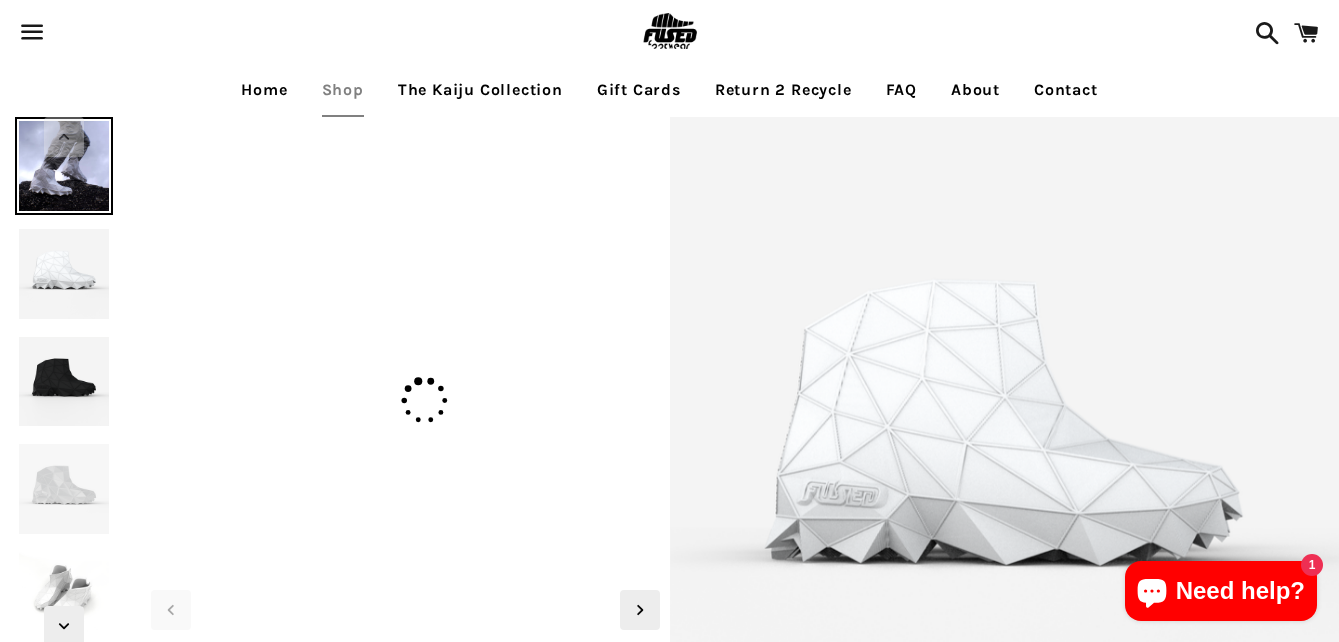 scroll, scrollTop: 0, scrollLeft: 0, axis: both 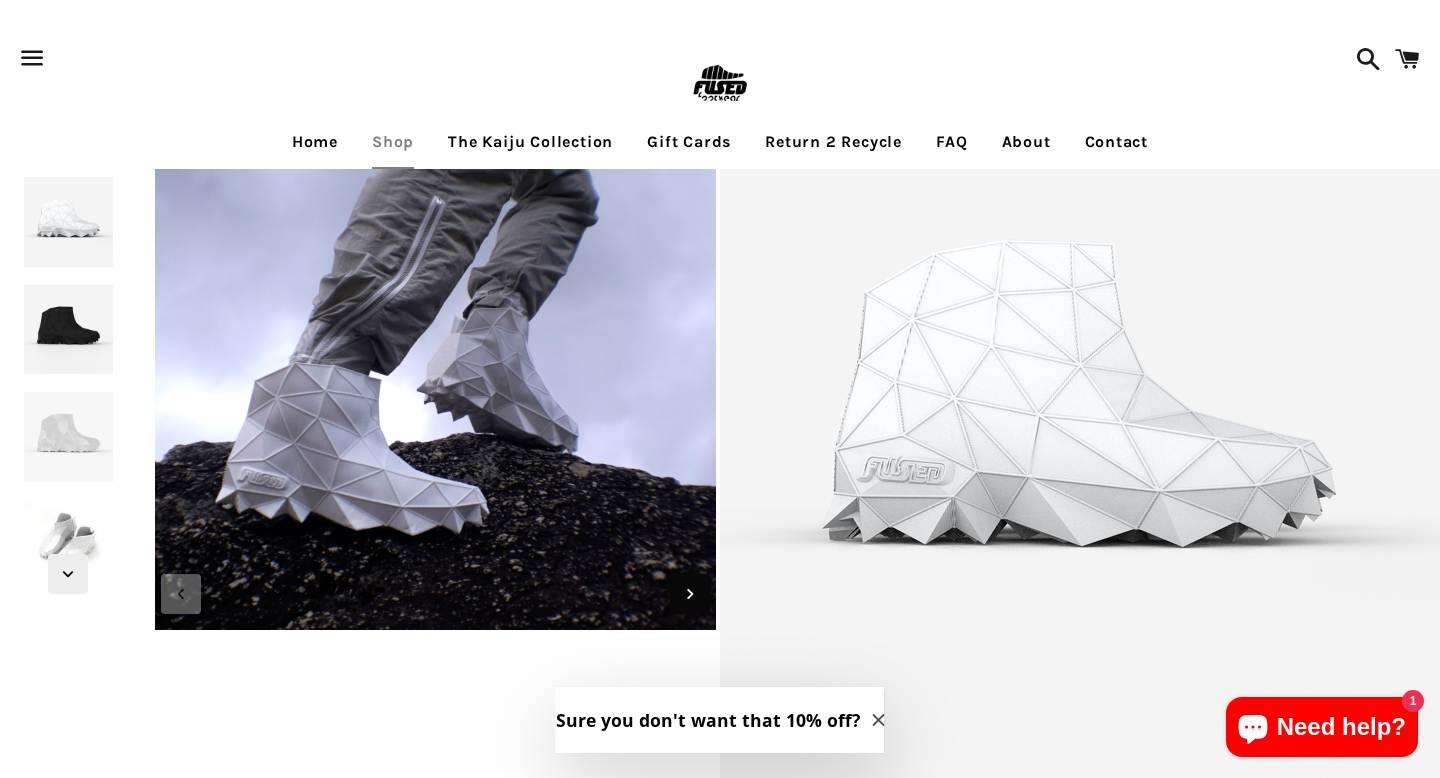 click 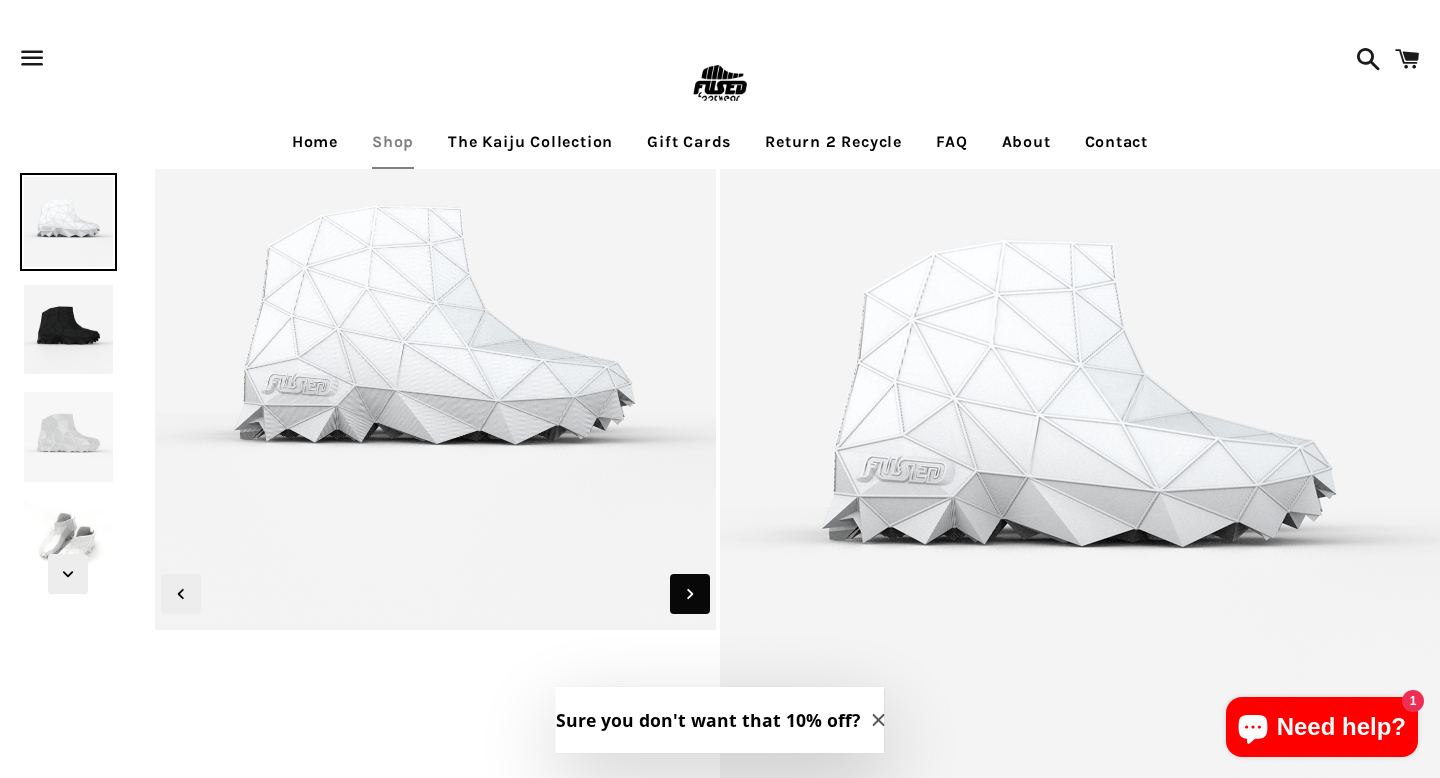 click 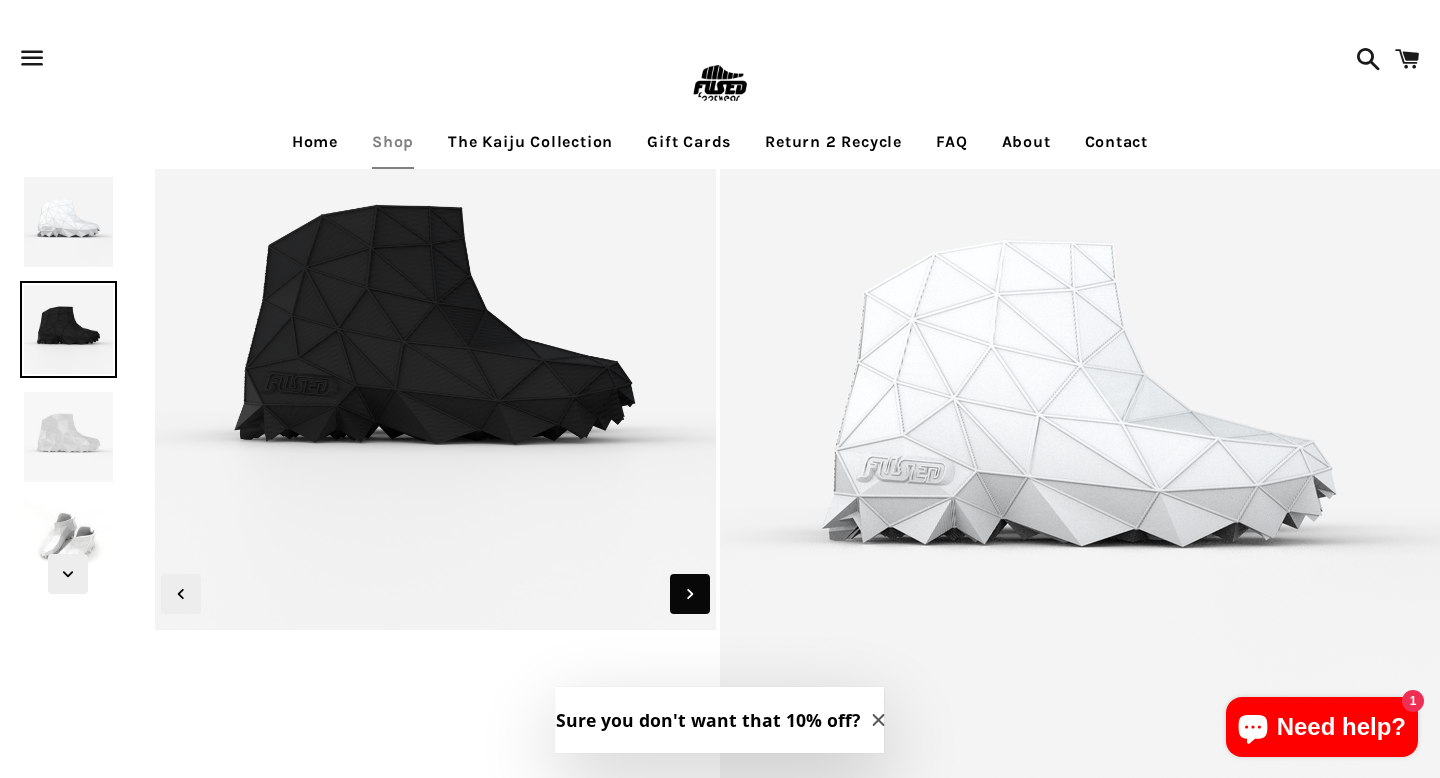 click 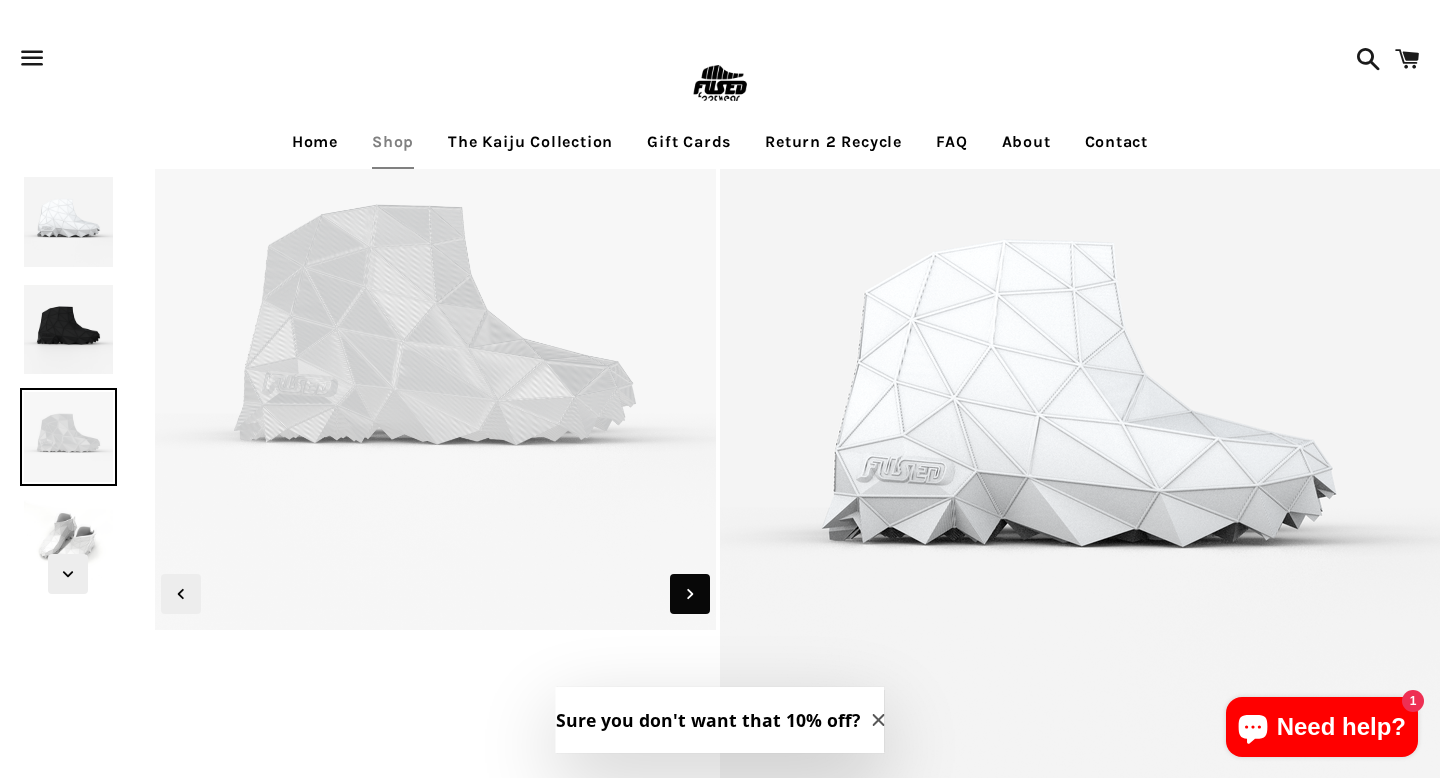 click 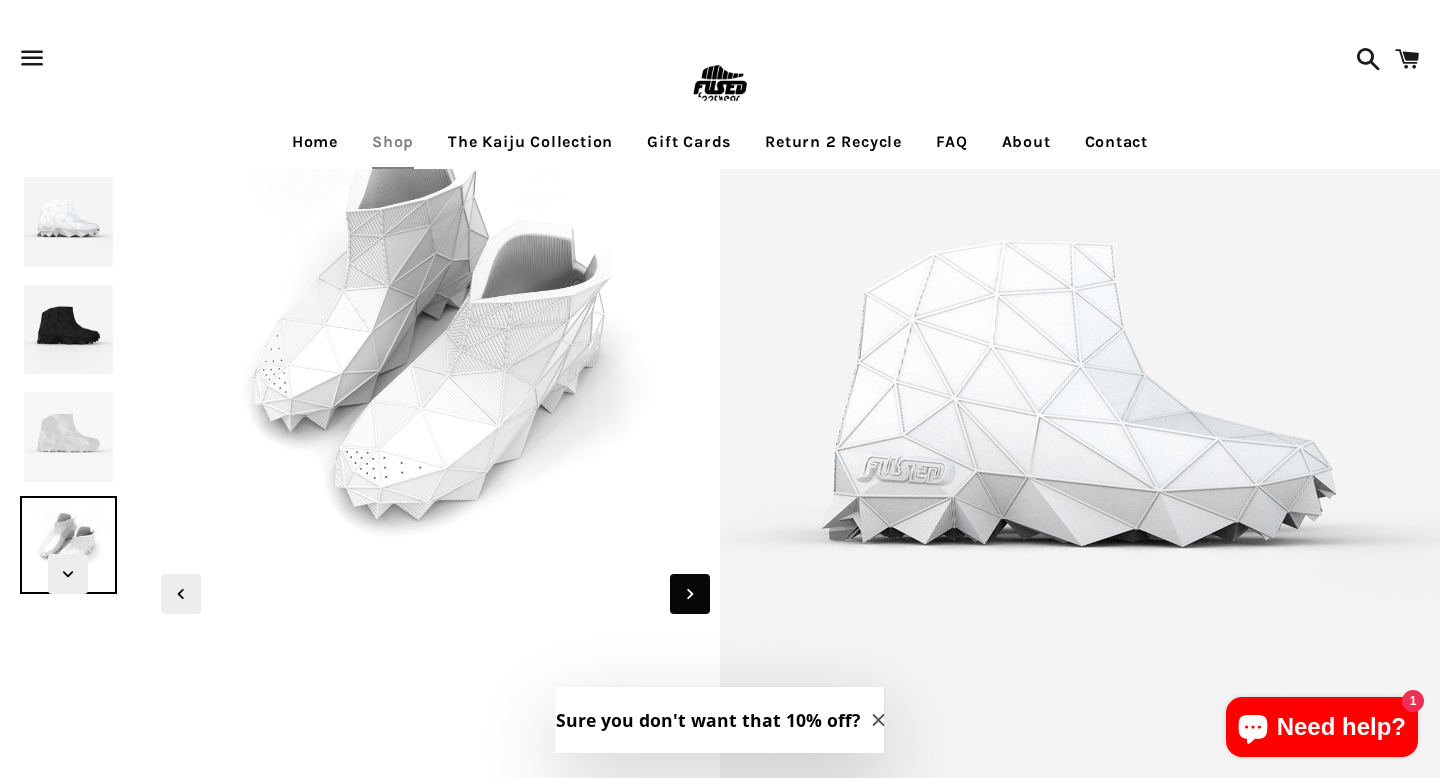 scroll, scrollTop: 0, scrollLeft: 0, axis: both 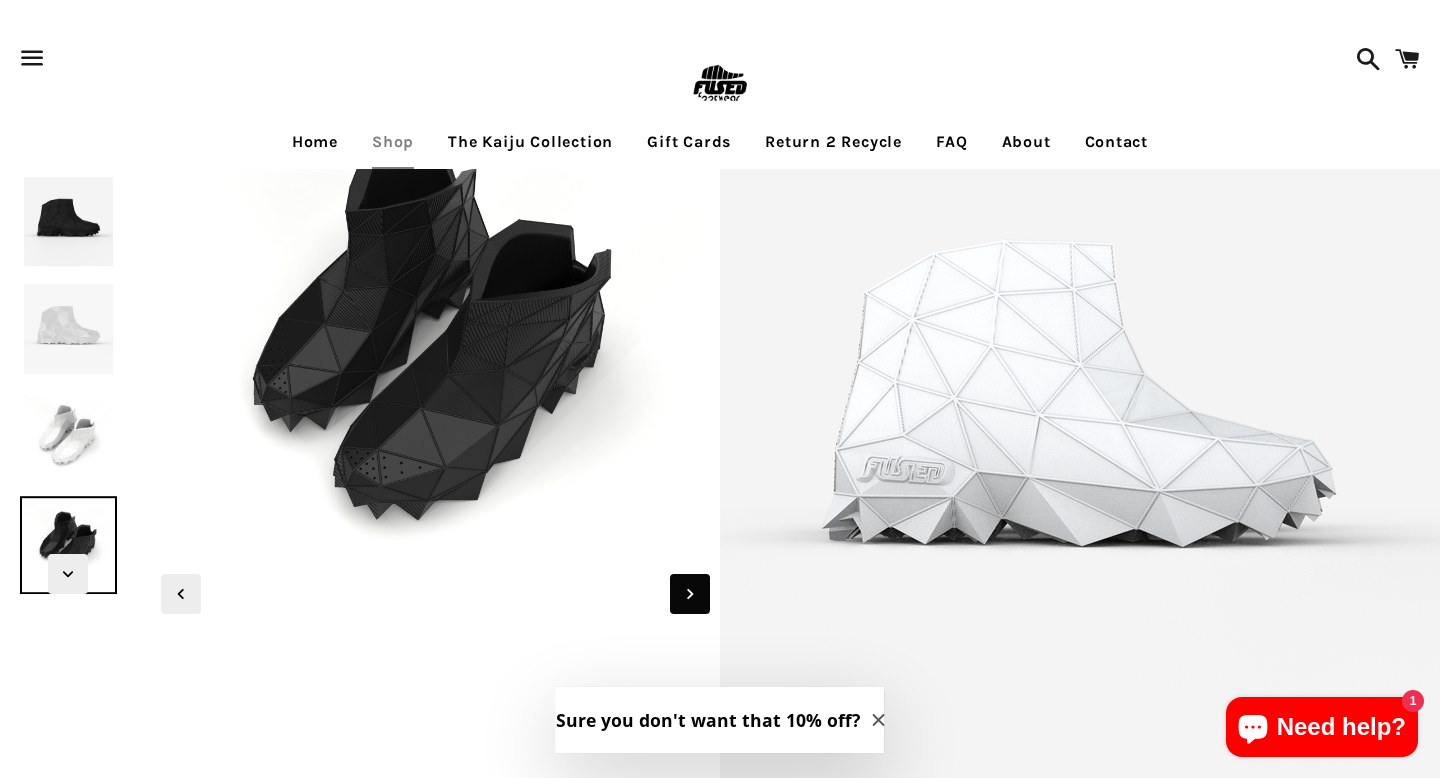 click 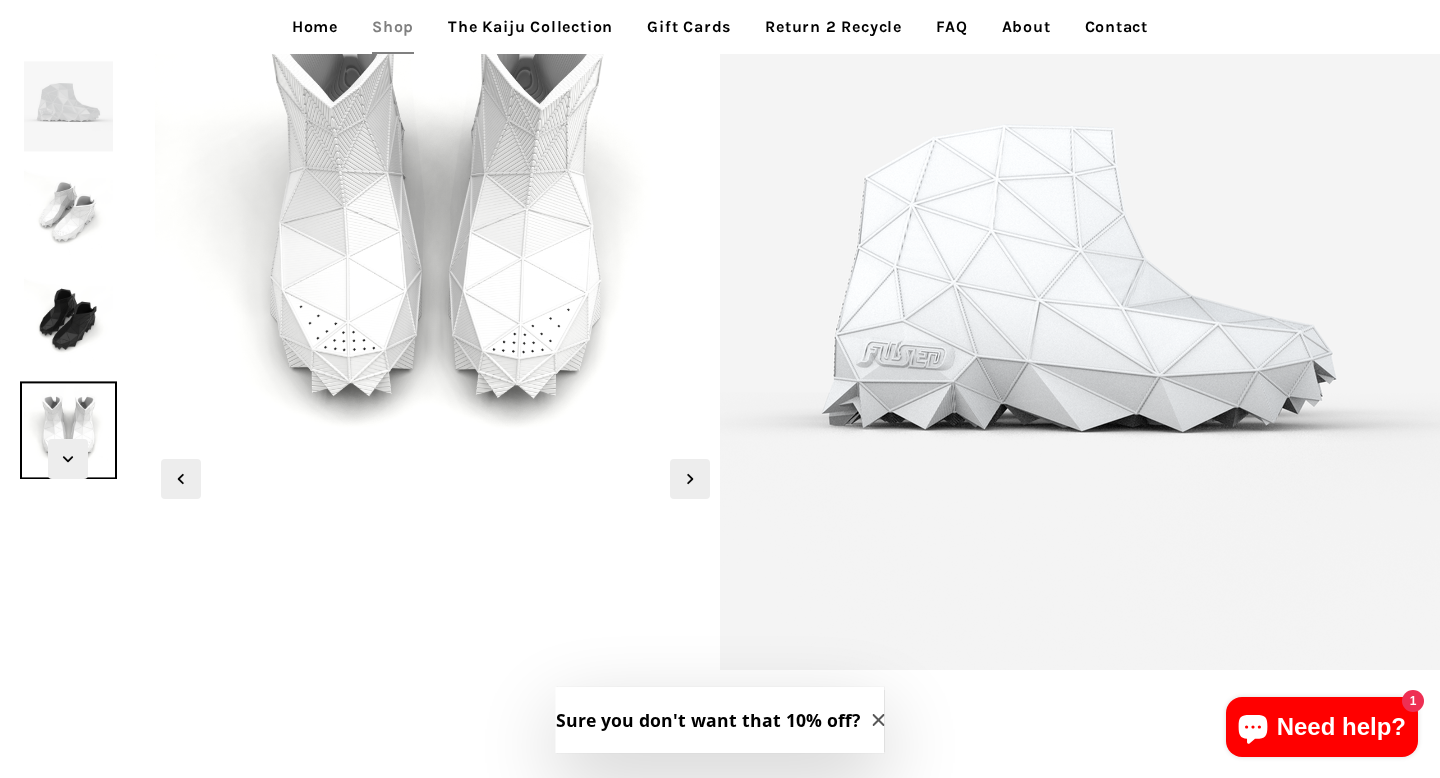scroll, scrollTop: 123, scrollLeft: 0, axis: vertical 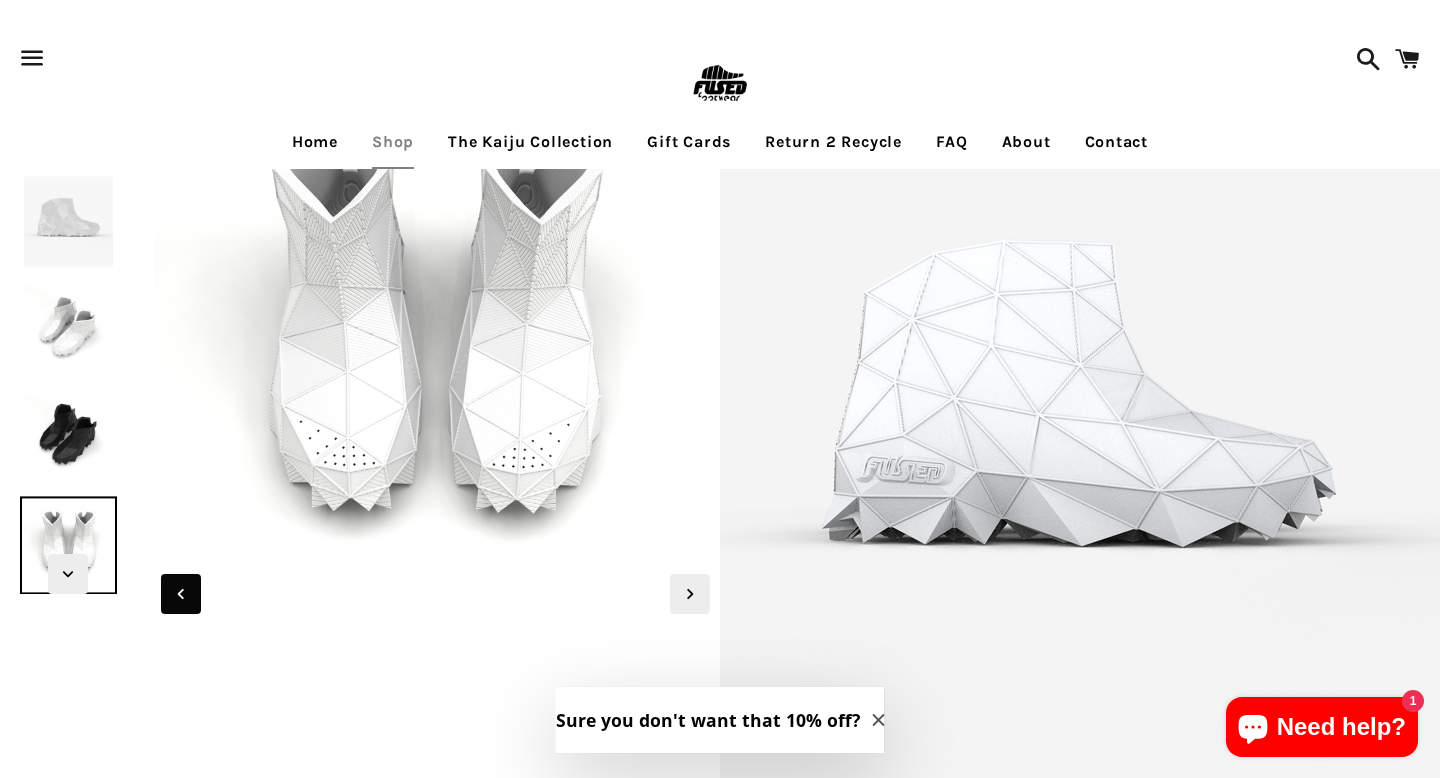 click 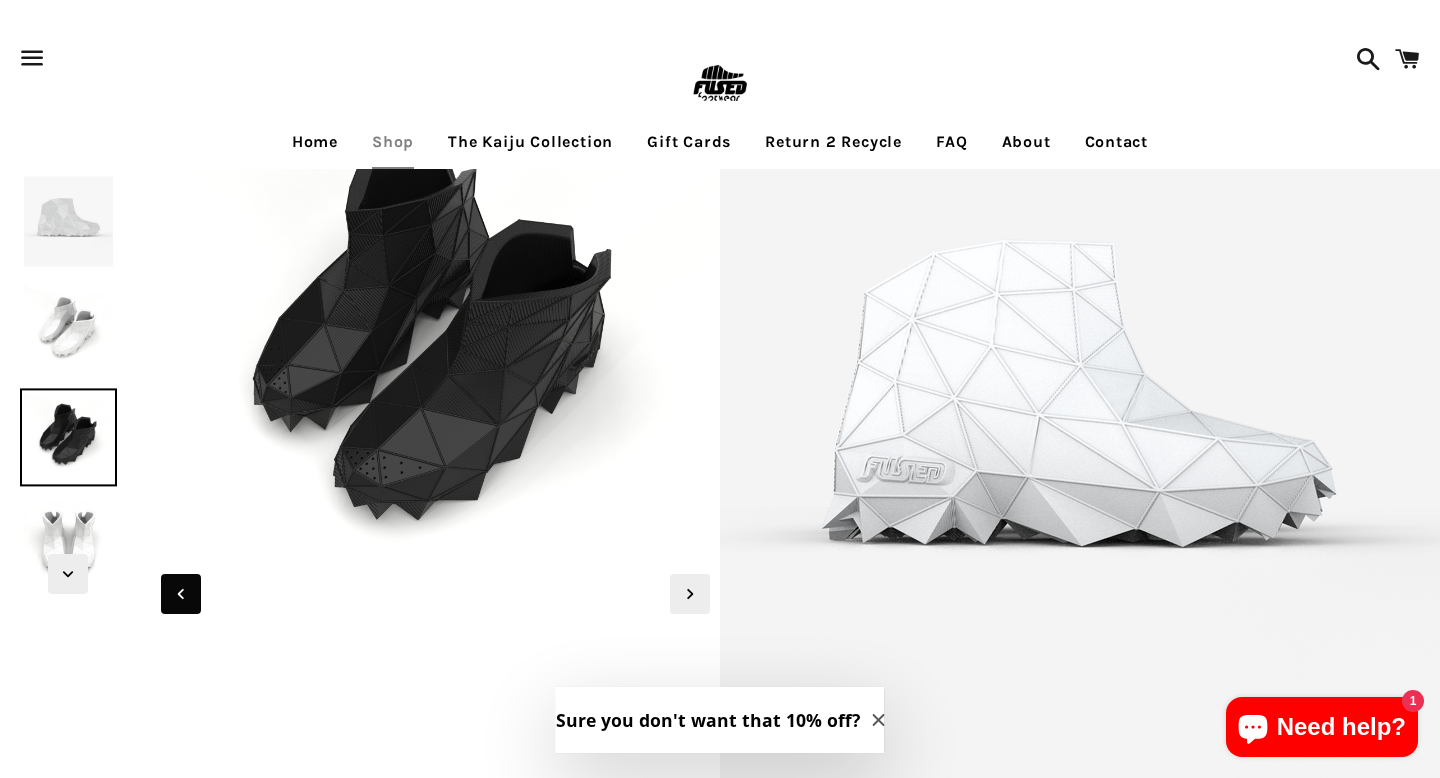click 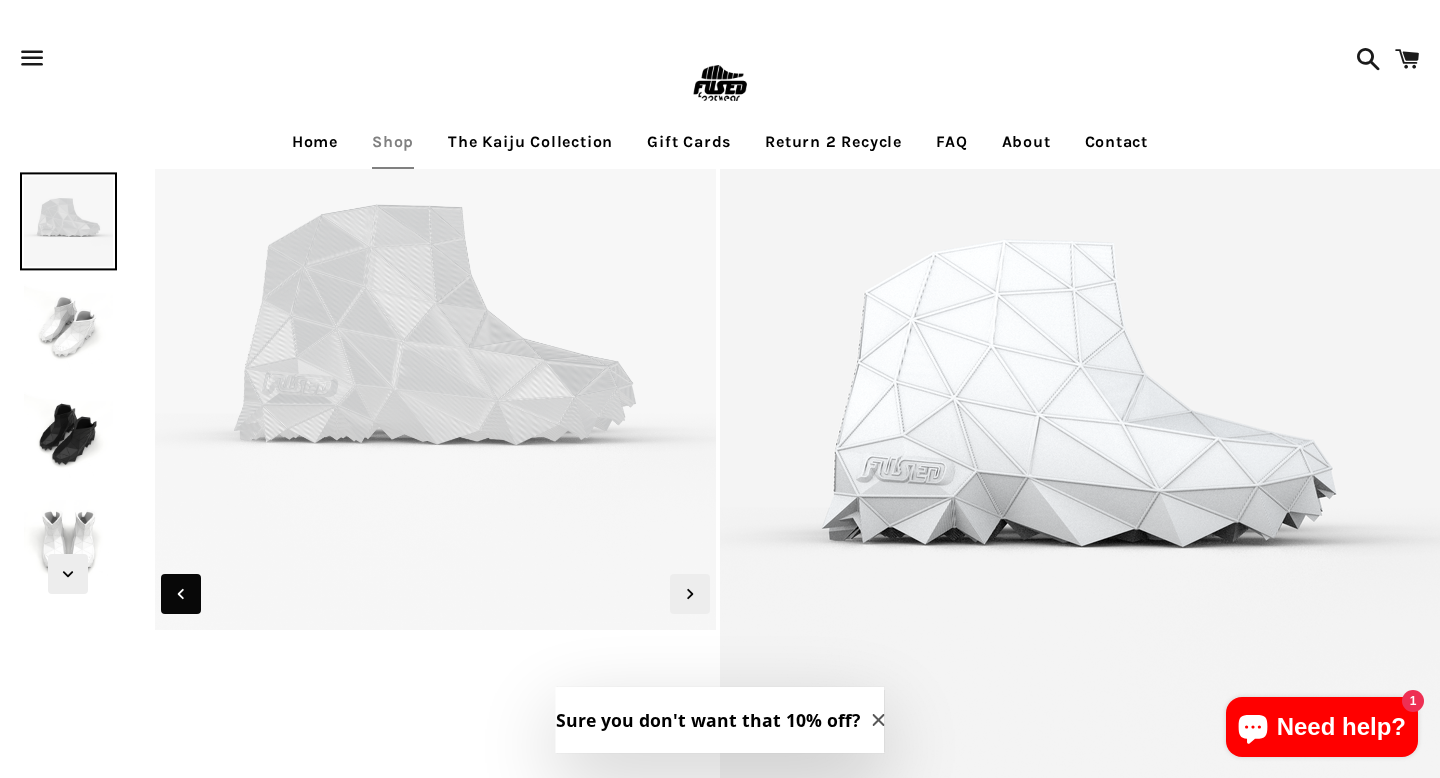 click 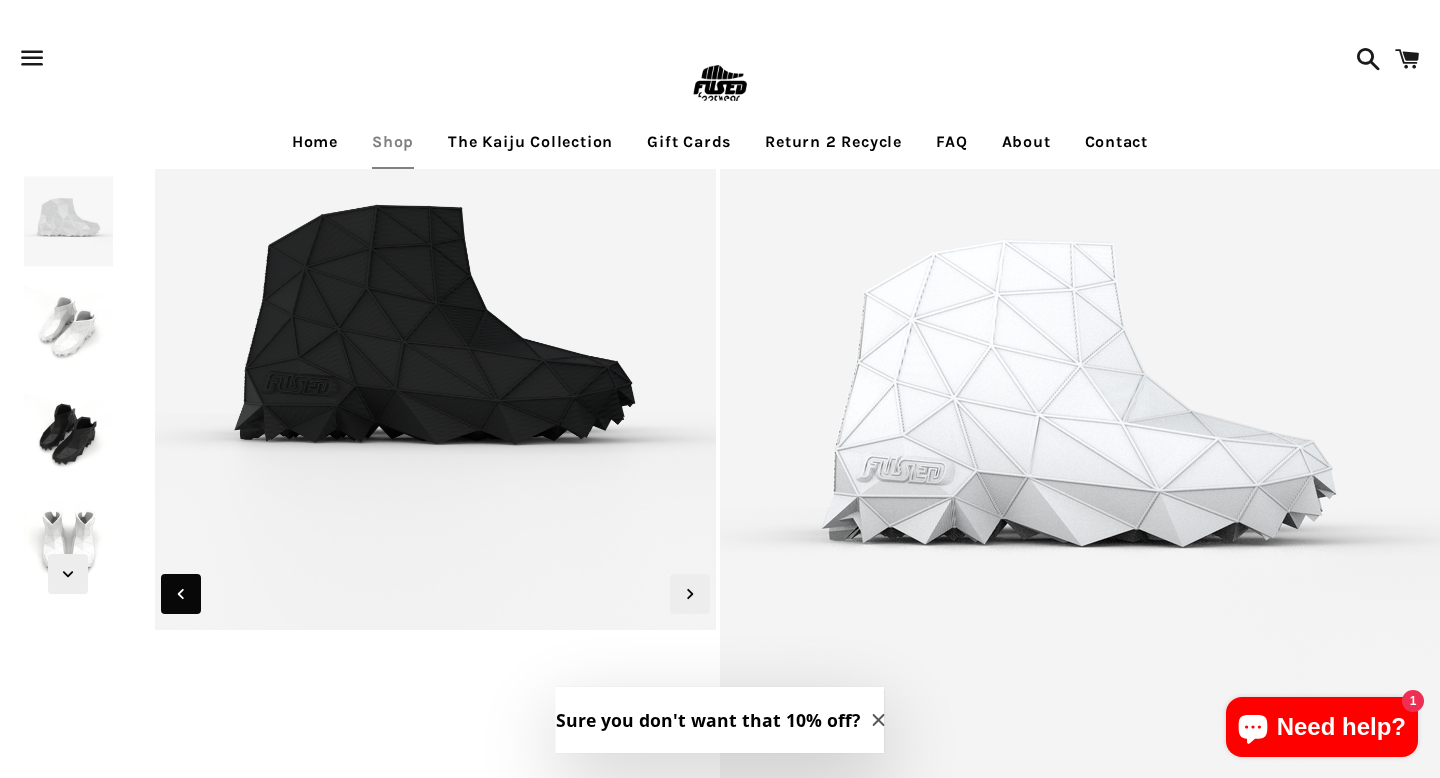 click 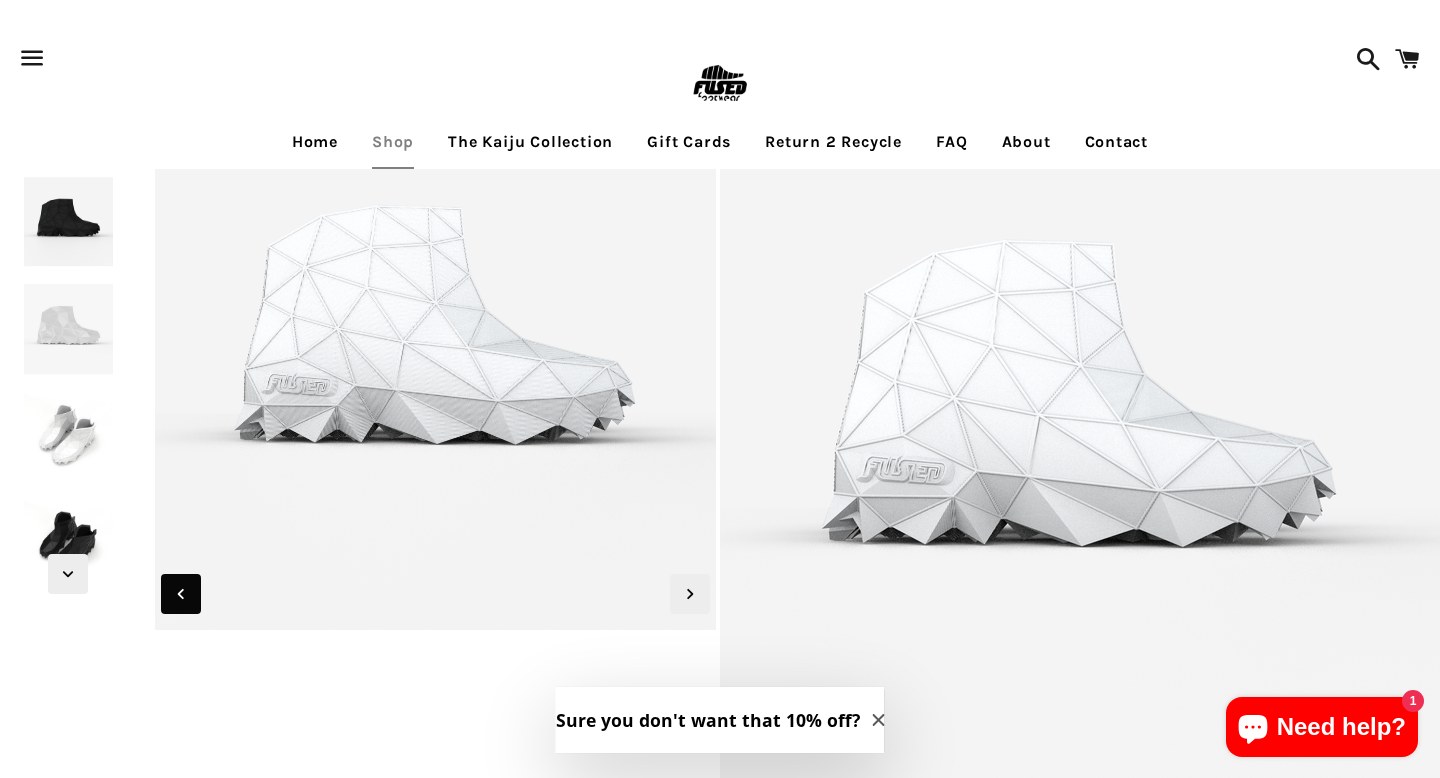 click 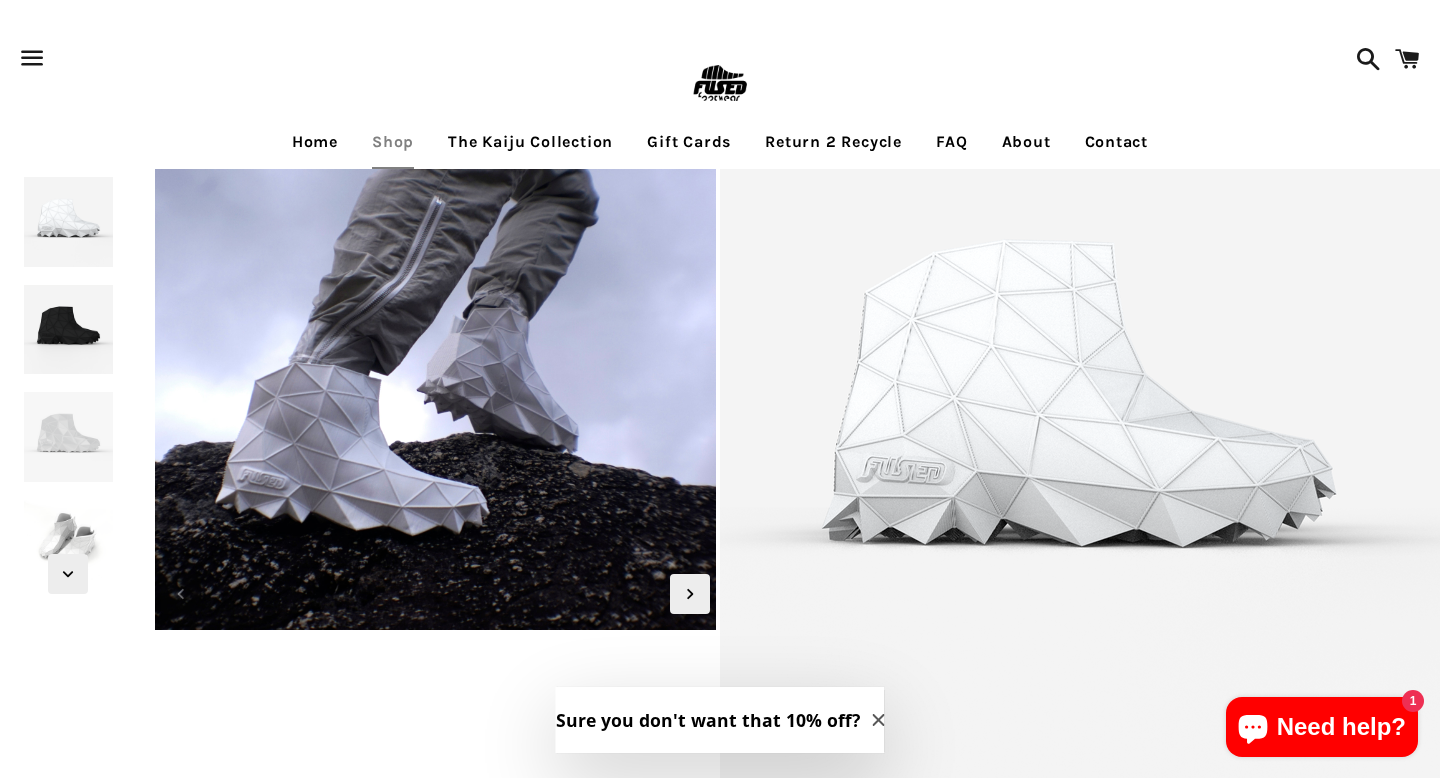 click 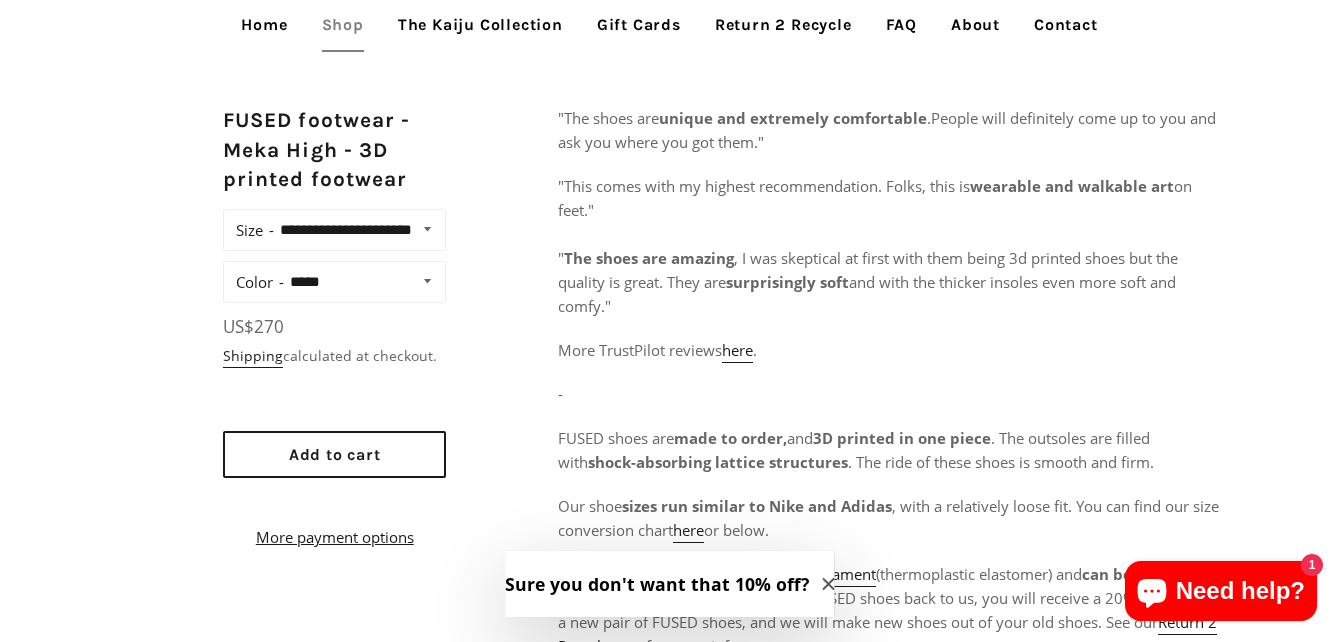 click on "Our products are sent to you with Registered Mail  from [COUNTRY]" at bounding box center (893, 544) 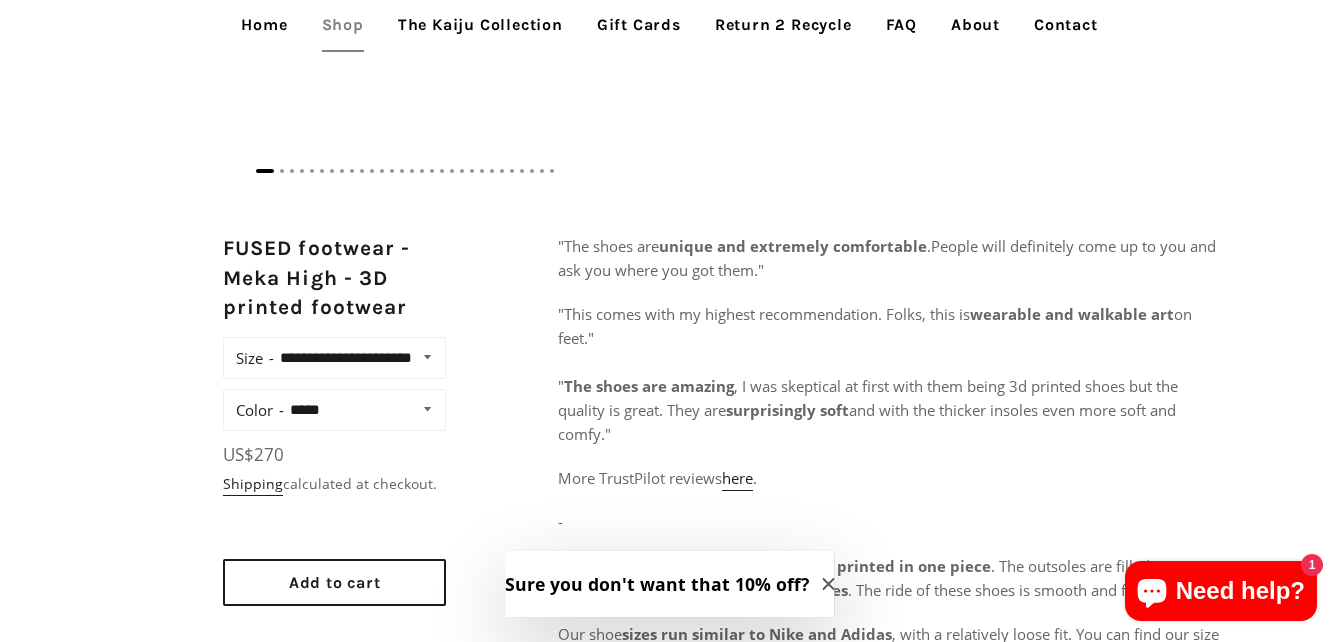 scroll, scrollTop: 943, scrollLeft: 0, axis: vertical 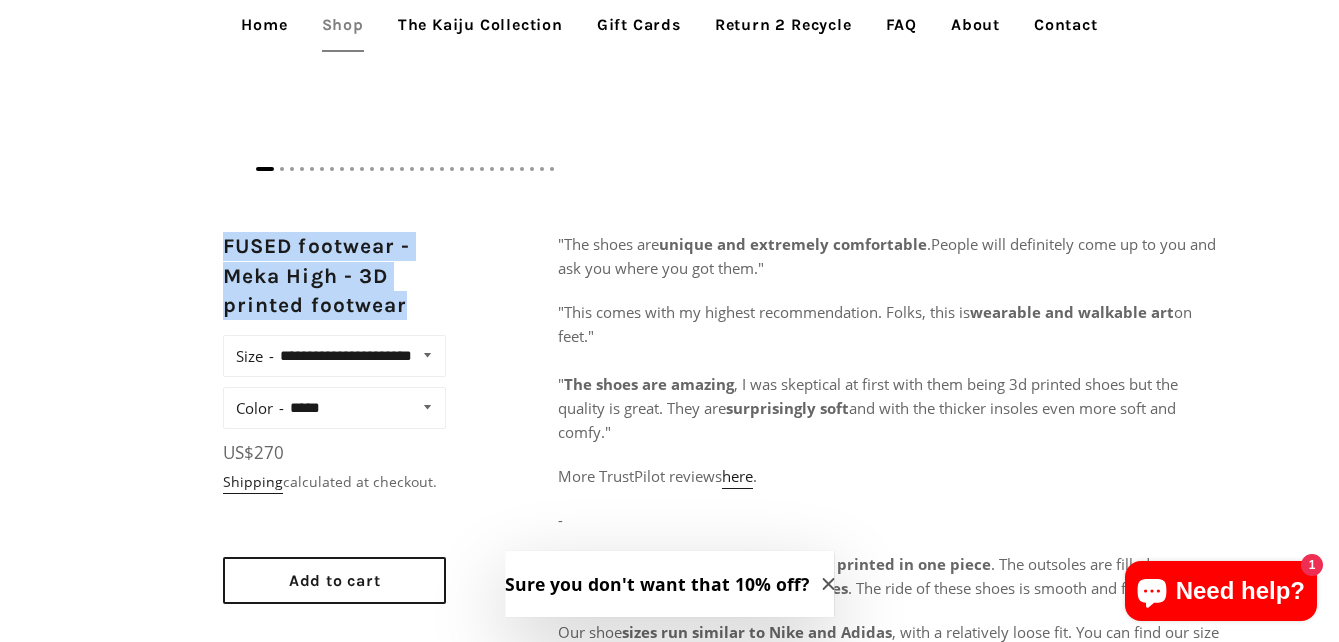 drag, startPoint x: 225, startPoint y: 248, endPoint x: 409, endPoint y: 302, distance: 191.76027 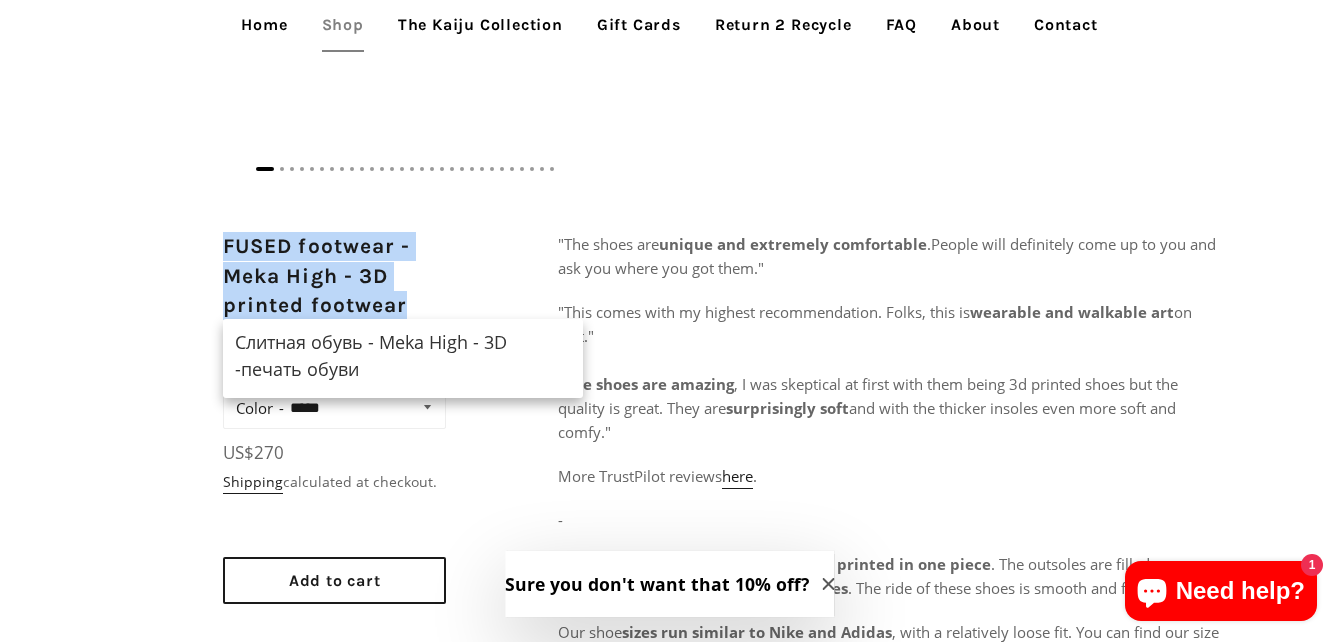copy on "FUSED footwear - Meka High - 3D printed footwear" 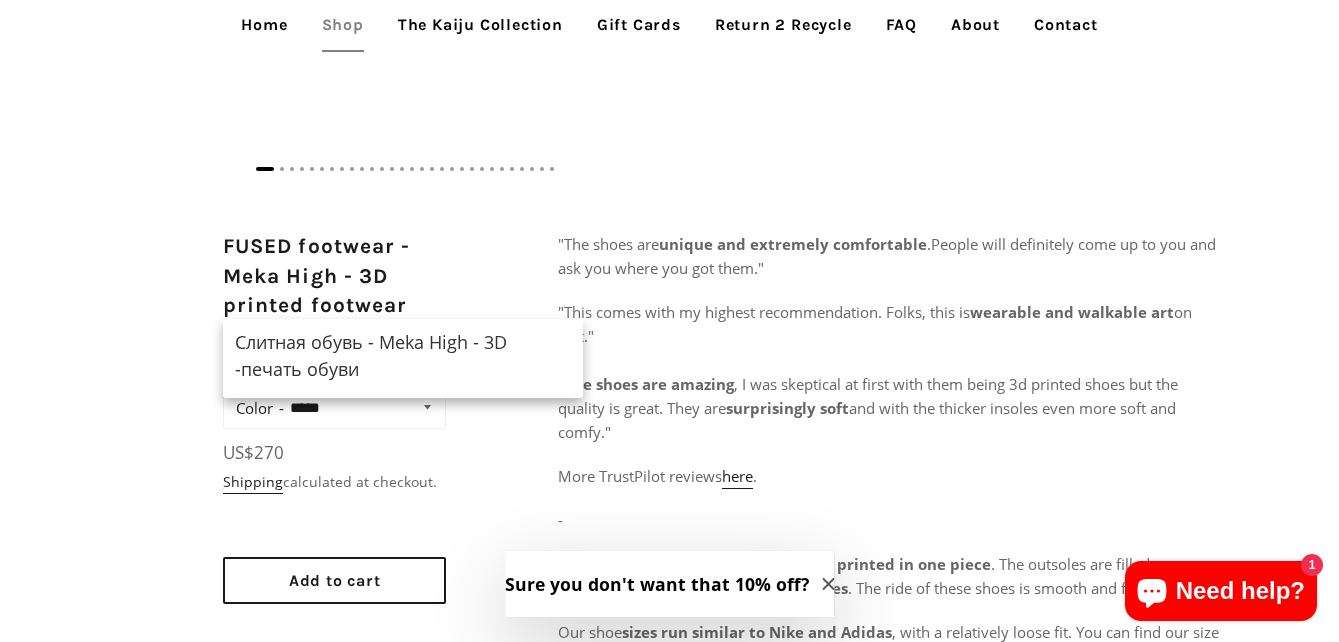 click on "**********" at bounding box center [669, 718] 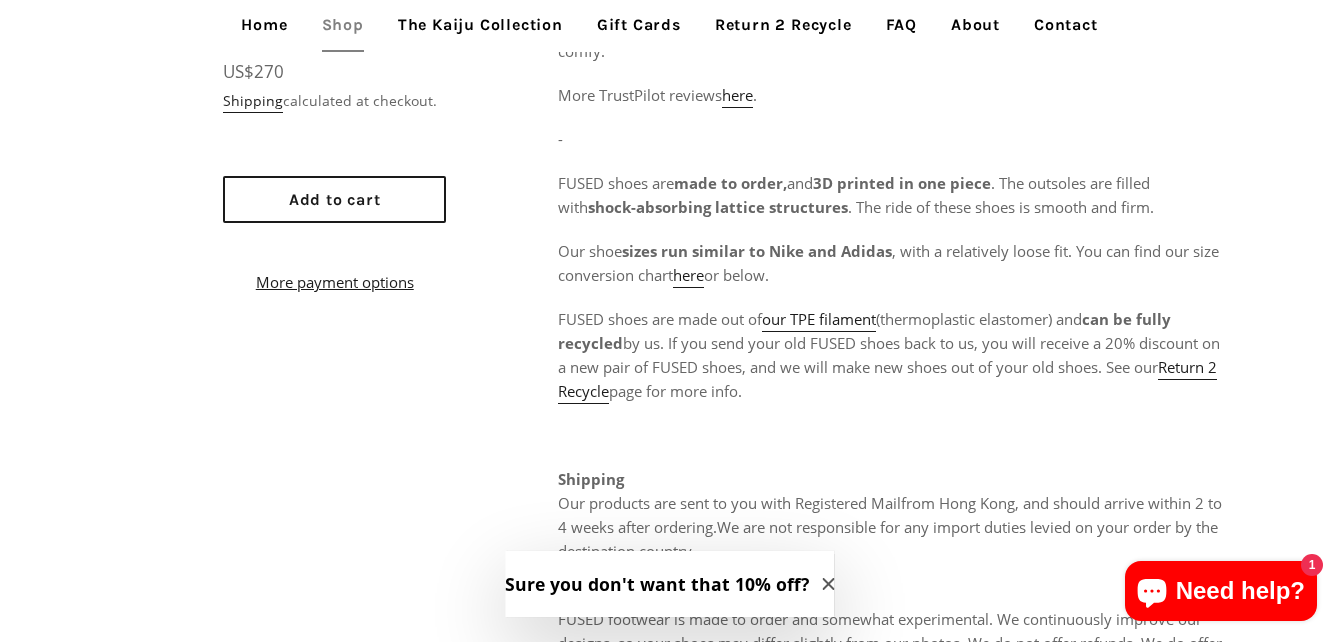 scroll, scrollTop: 1323, scrollLeft: 0, axis: vertical 